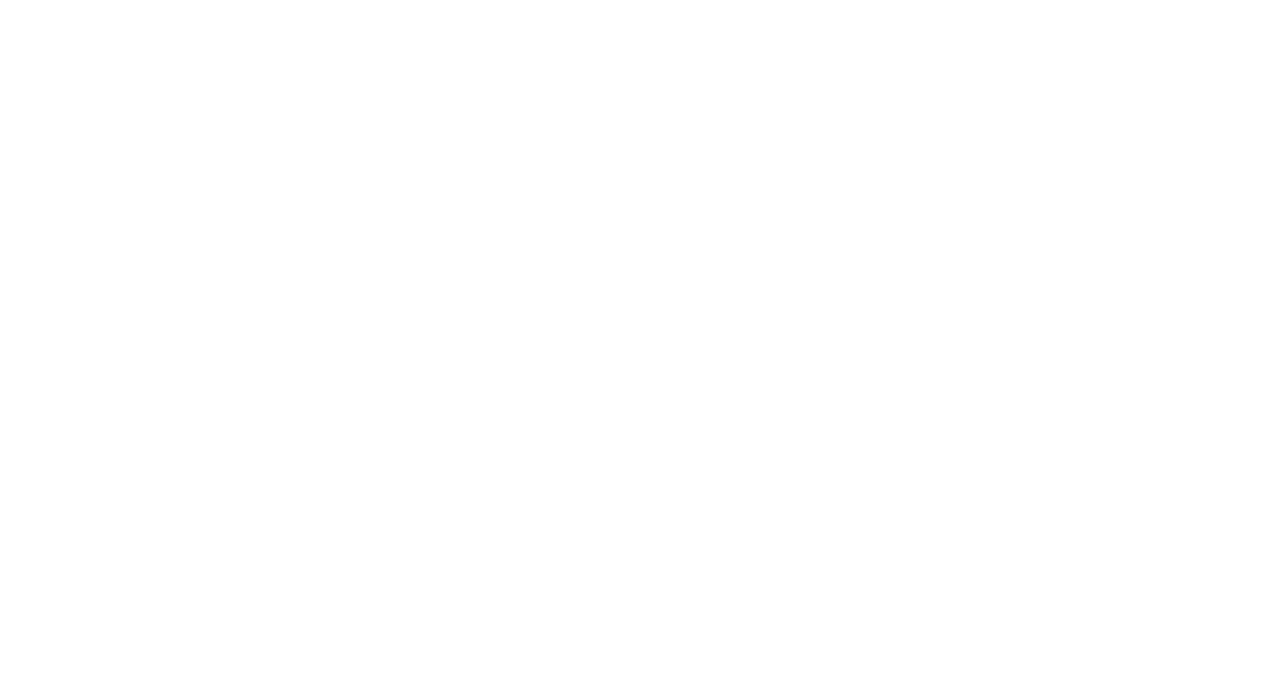scroll, scrollTop: 0, scrollLeft: 0, axis: both 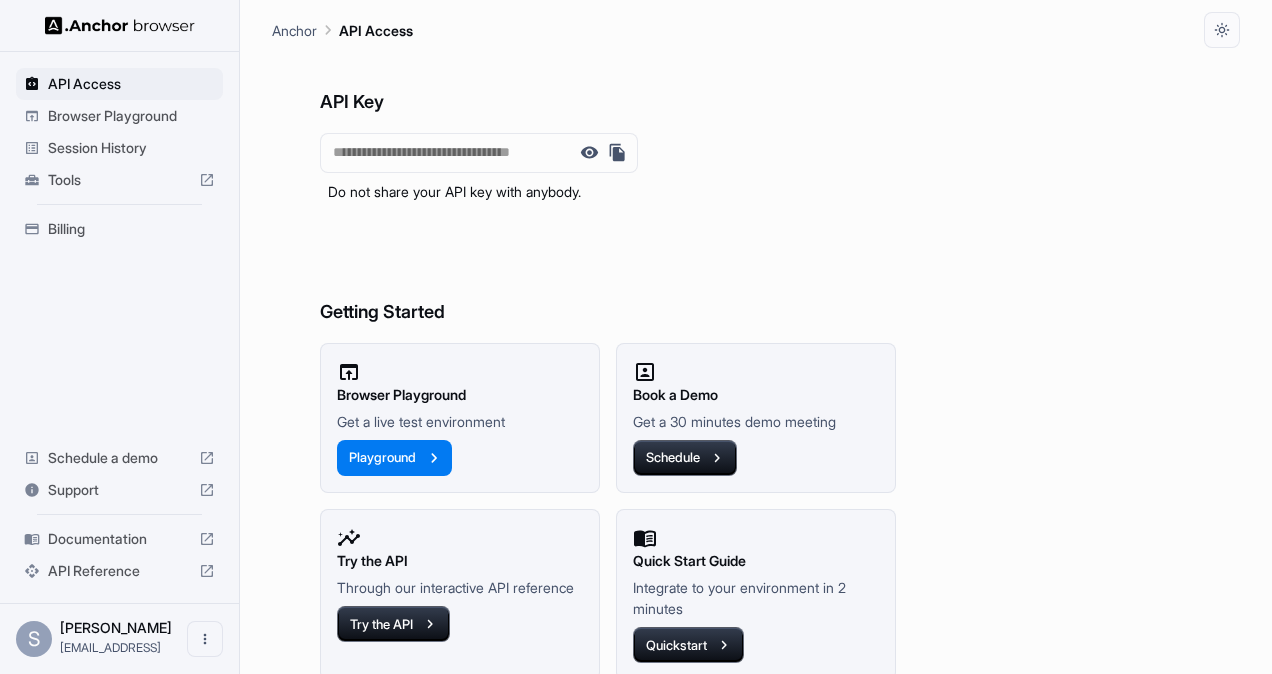 click on "Session History" at bounding box center [131, 148] 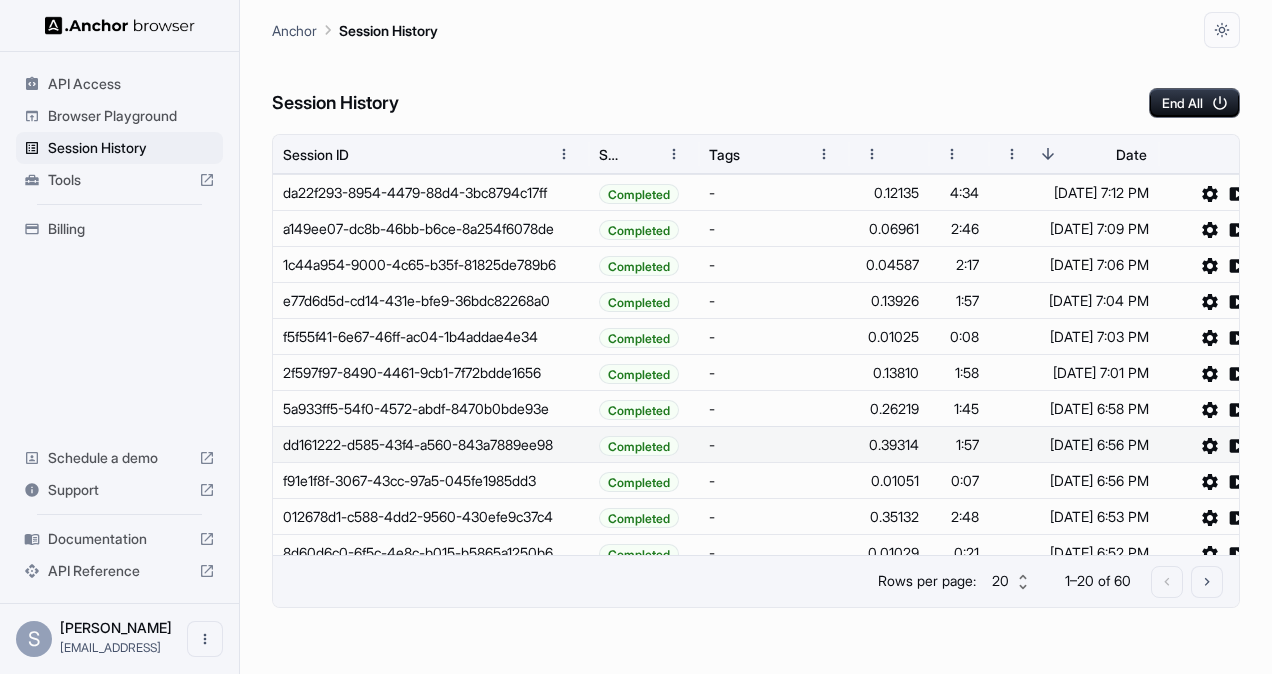 scroll, scrollTop: 69, scrollLeft: 0, axis: vertical 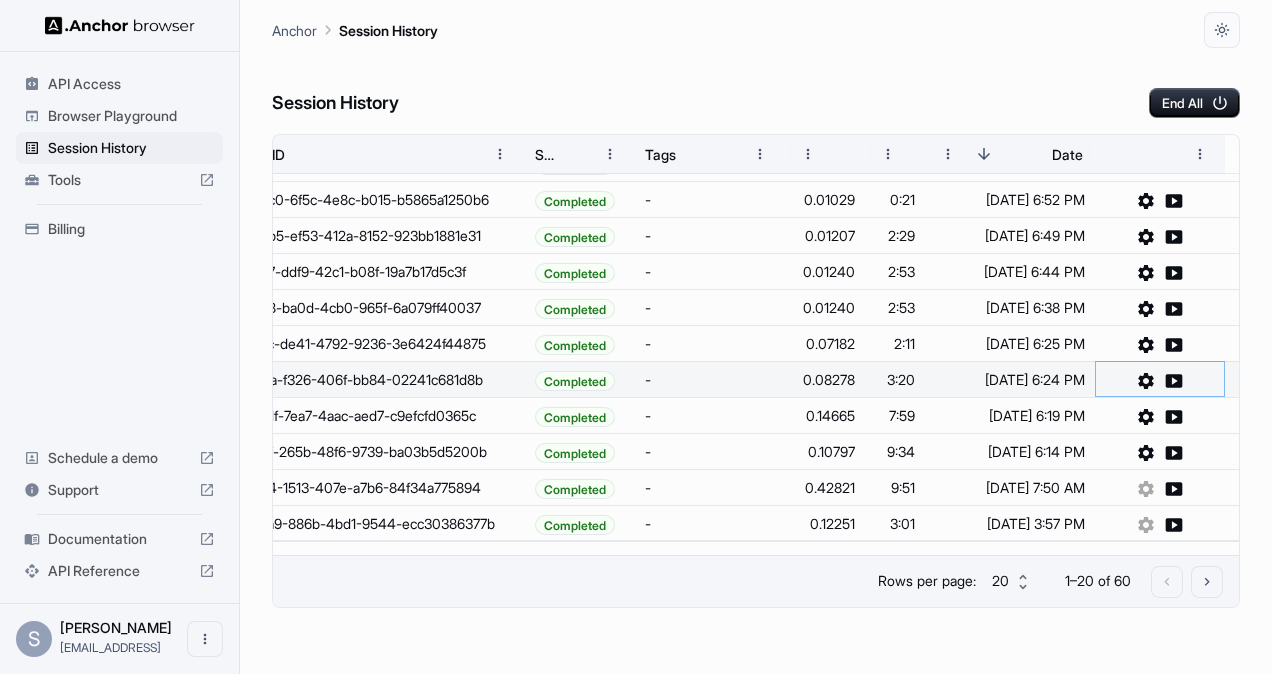 click 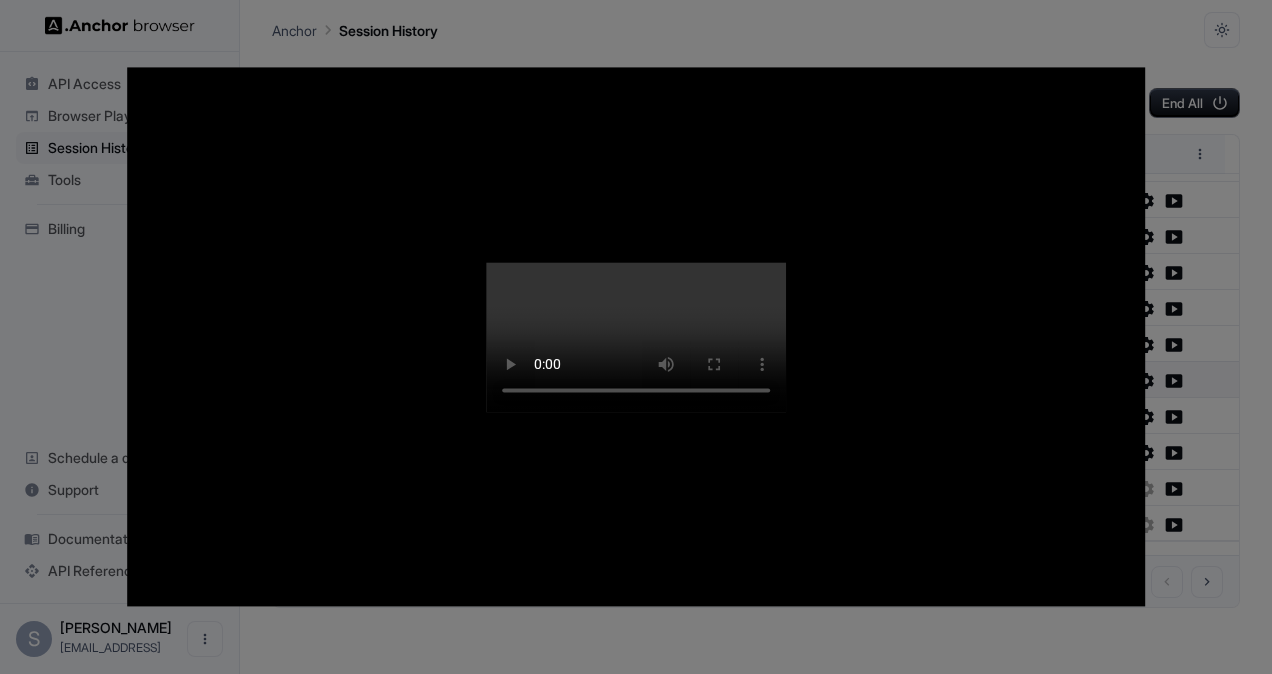 click at bounding box center [636, 337] 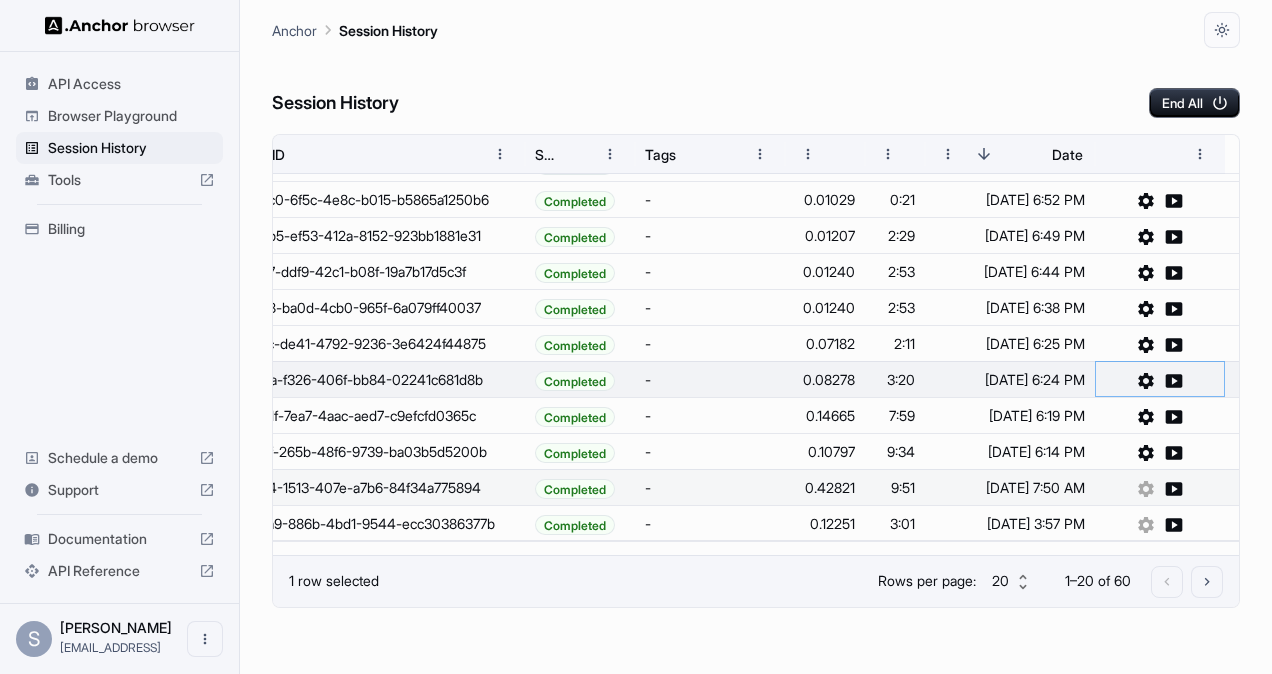 type 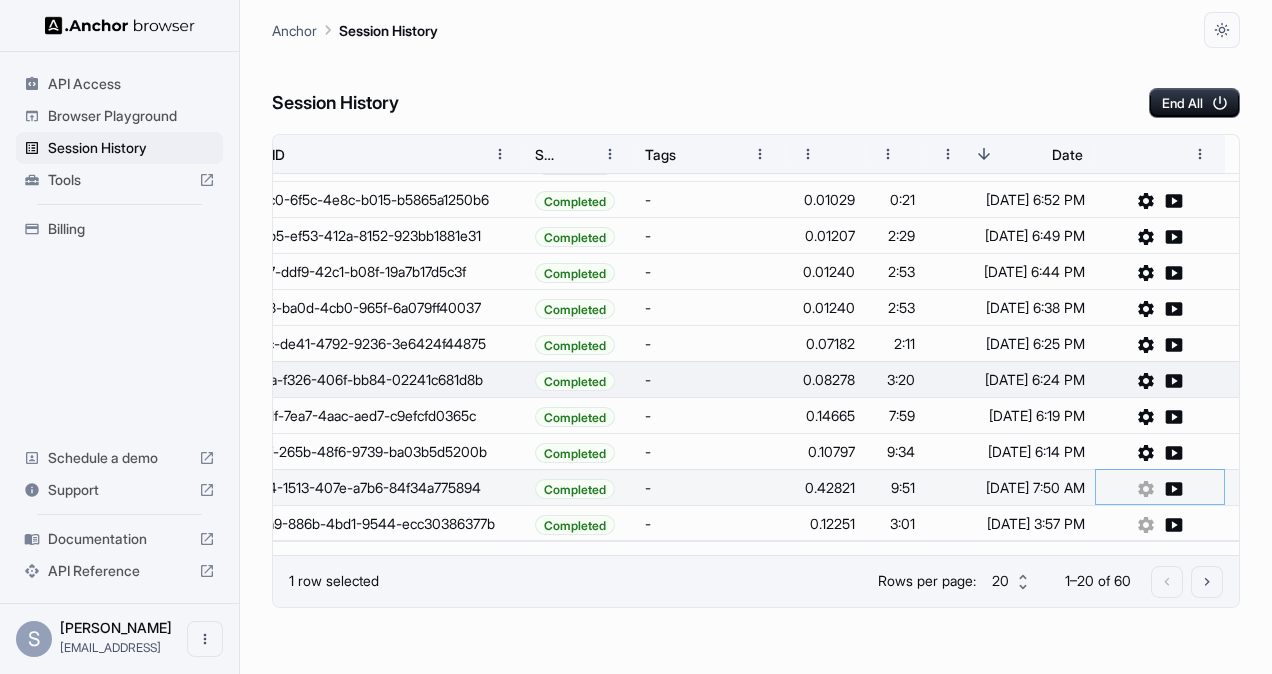 type 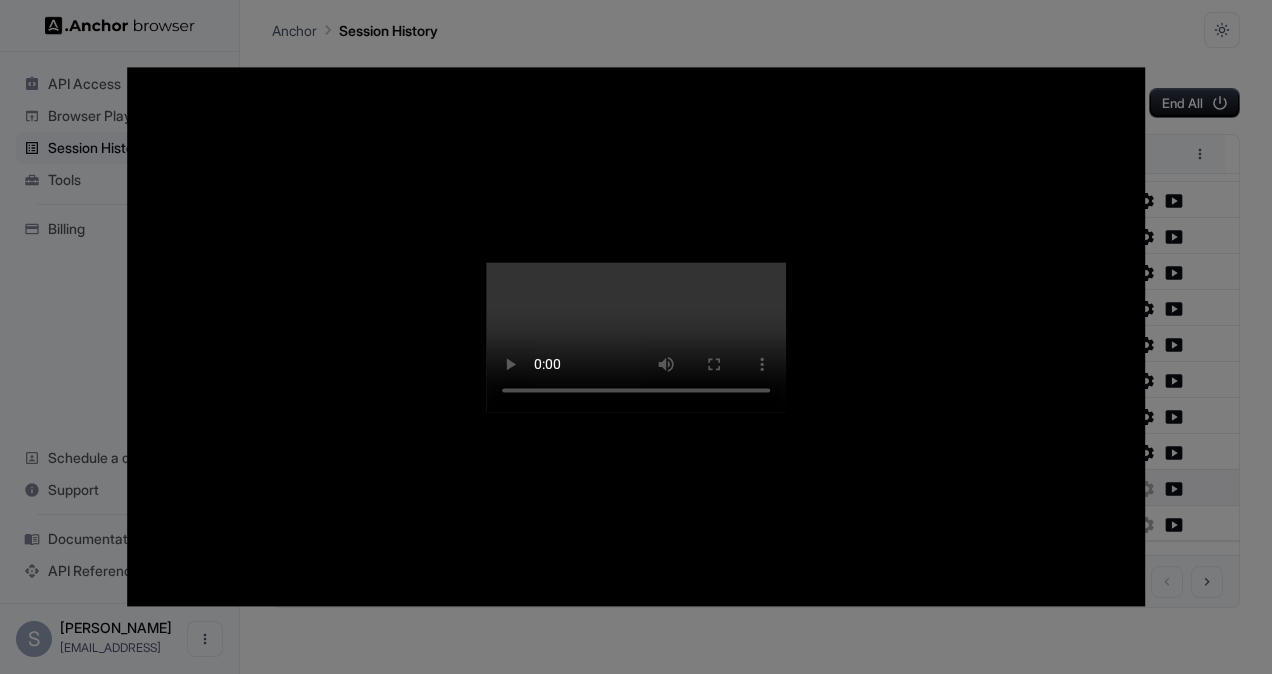 type 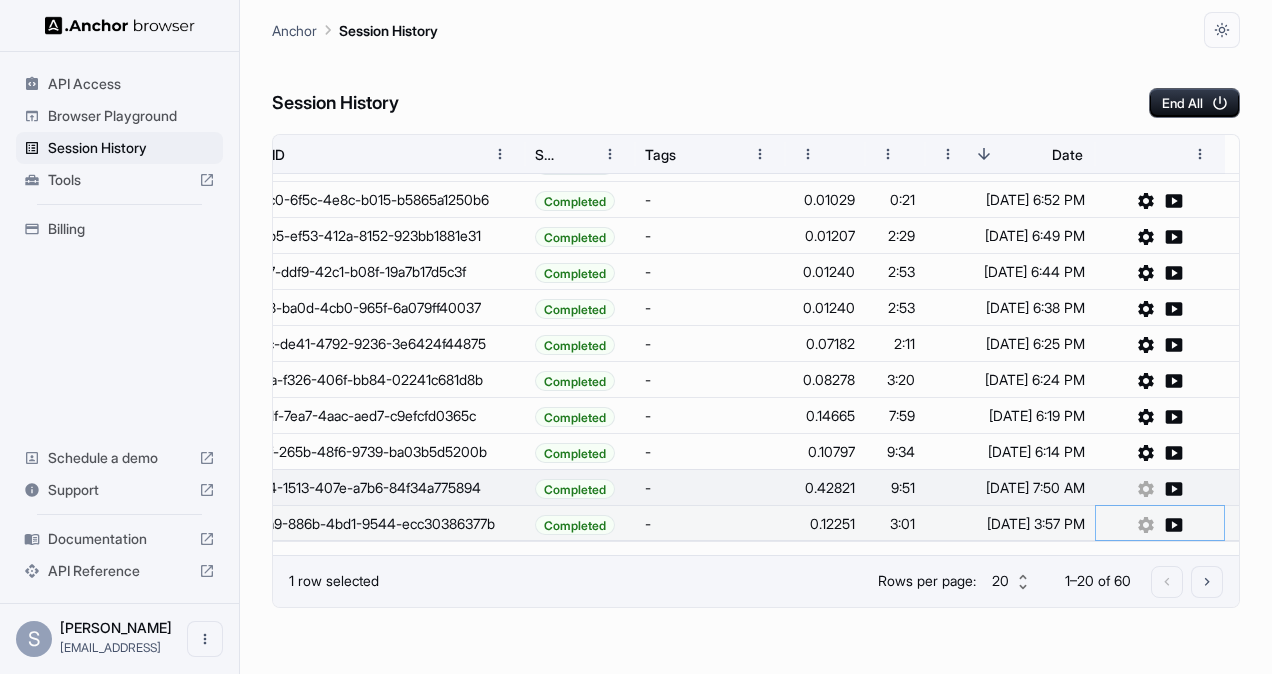 click 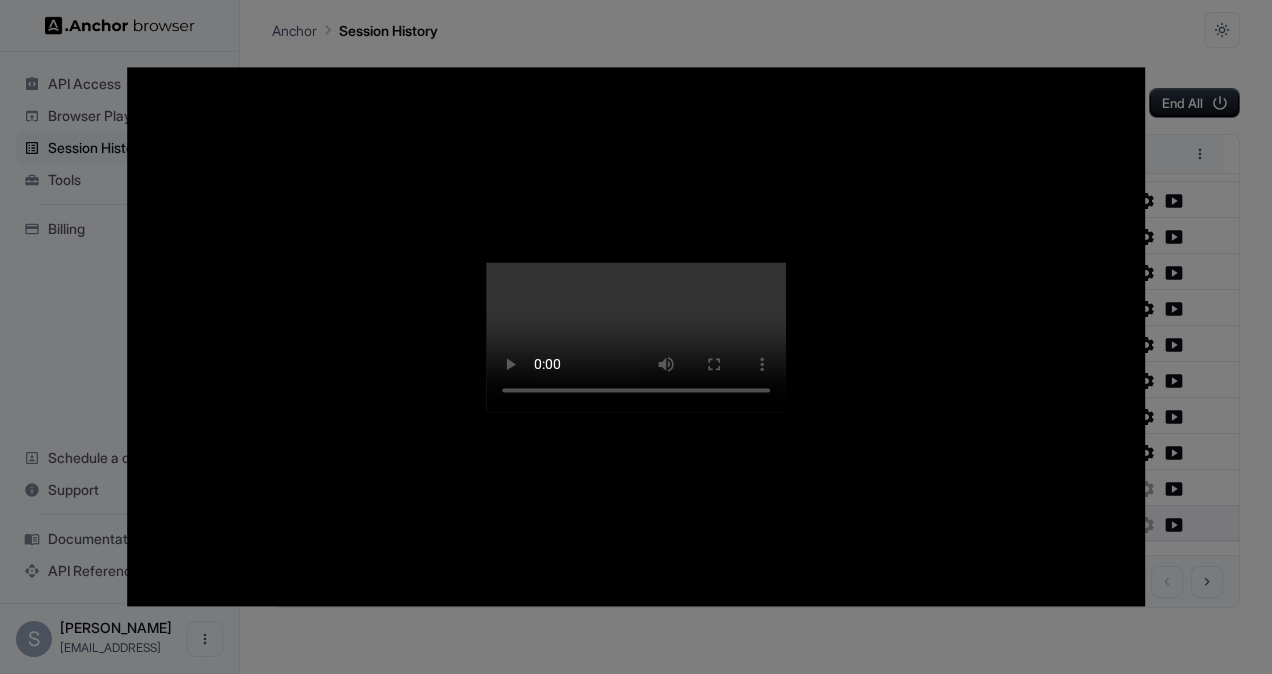 type 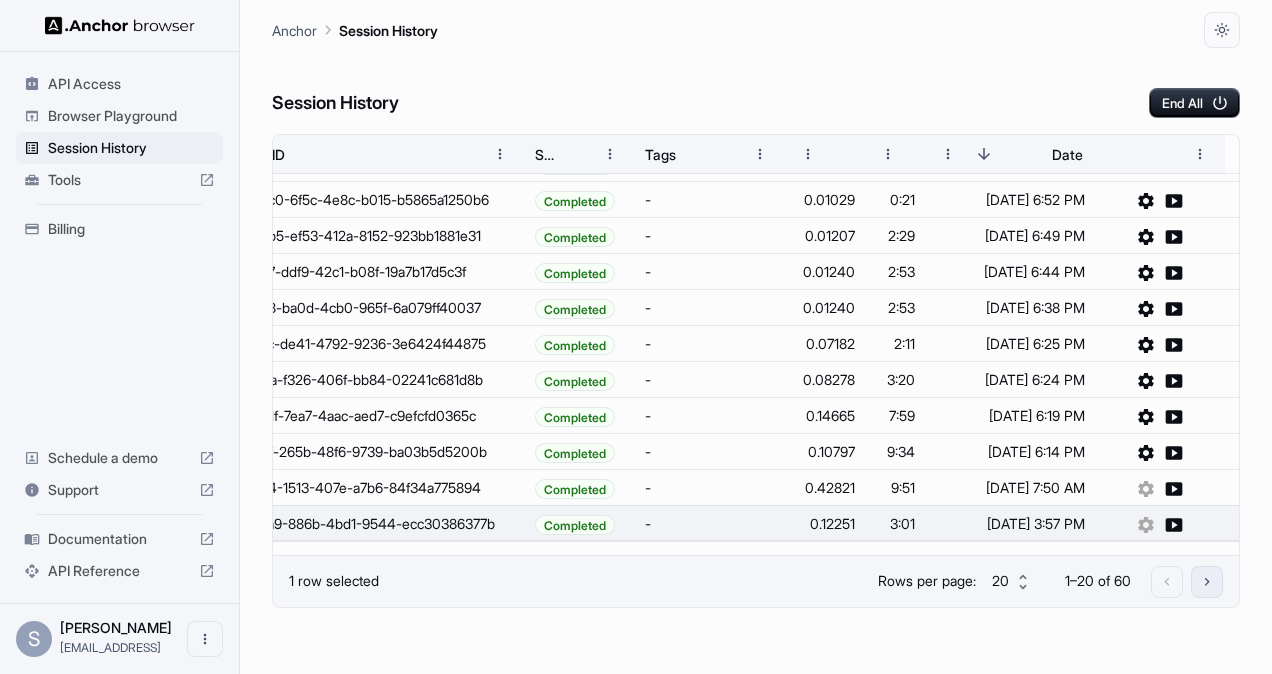 click 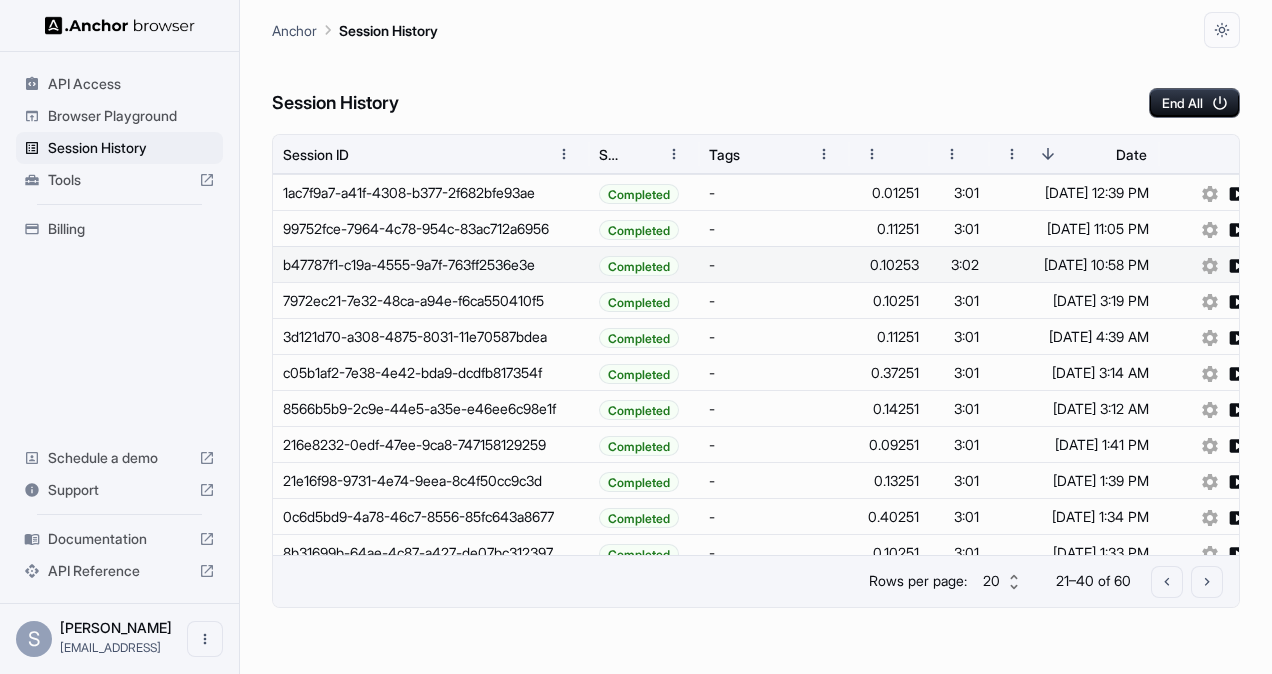 scroll, scrollTop: 0, scrollLeft: 42, axis: horizontal 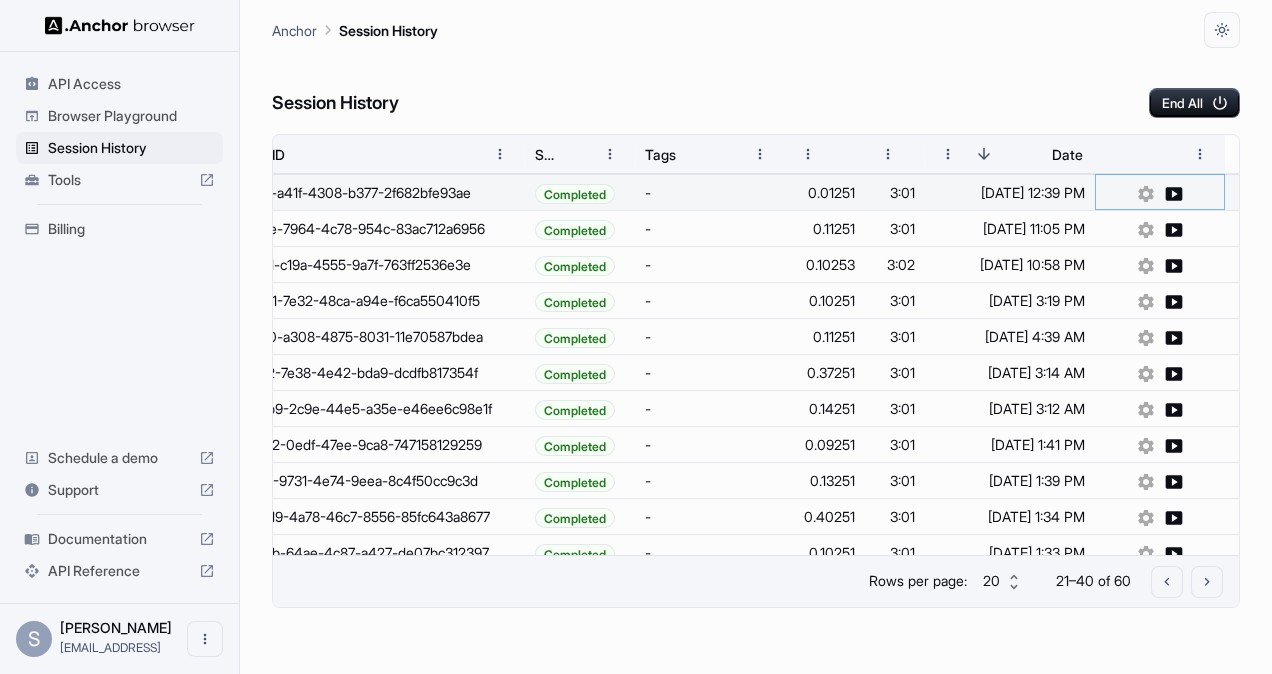 type 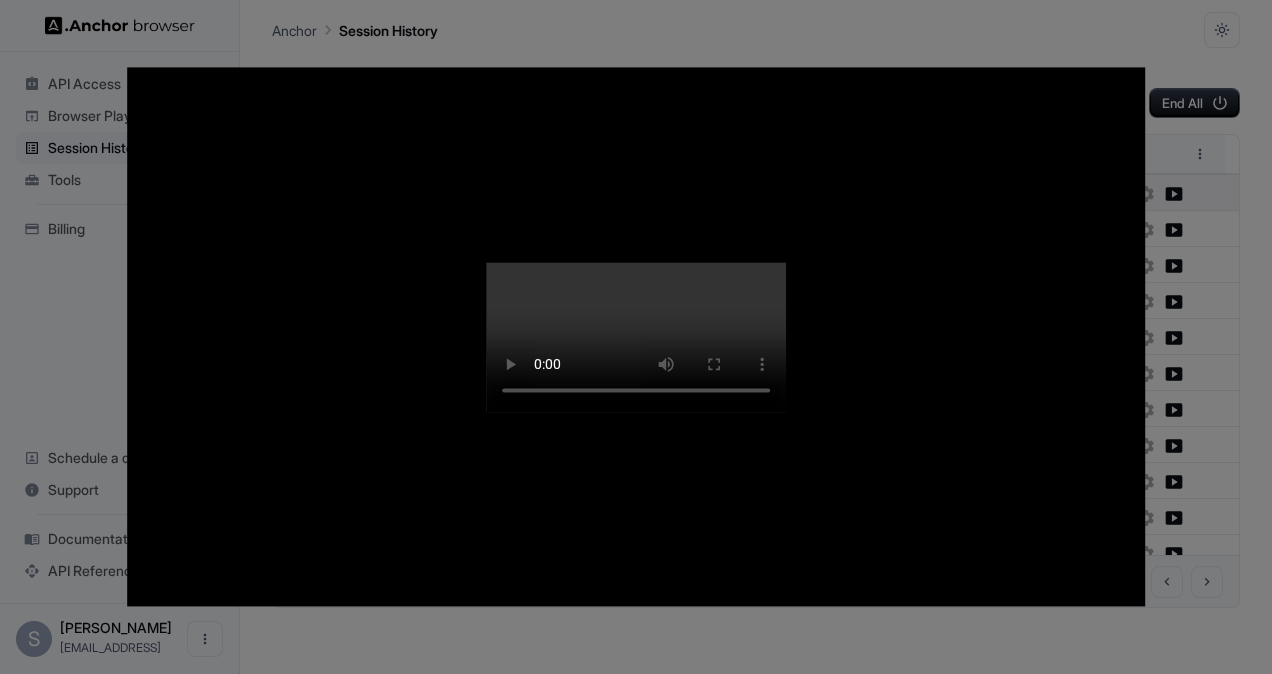 type 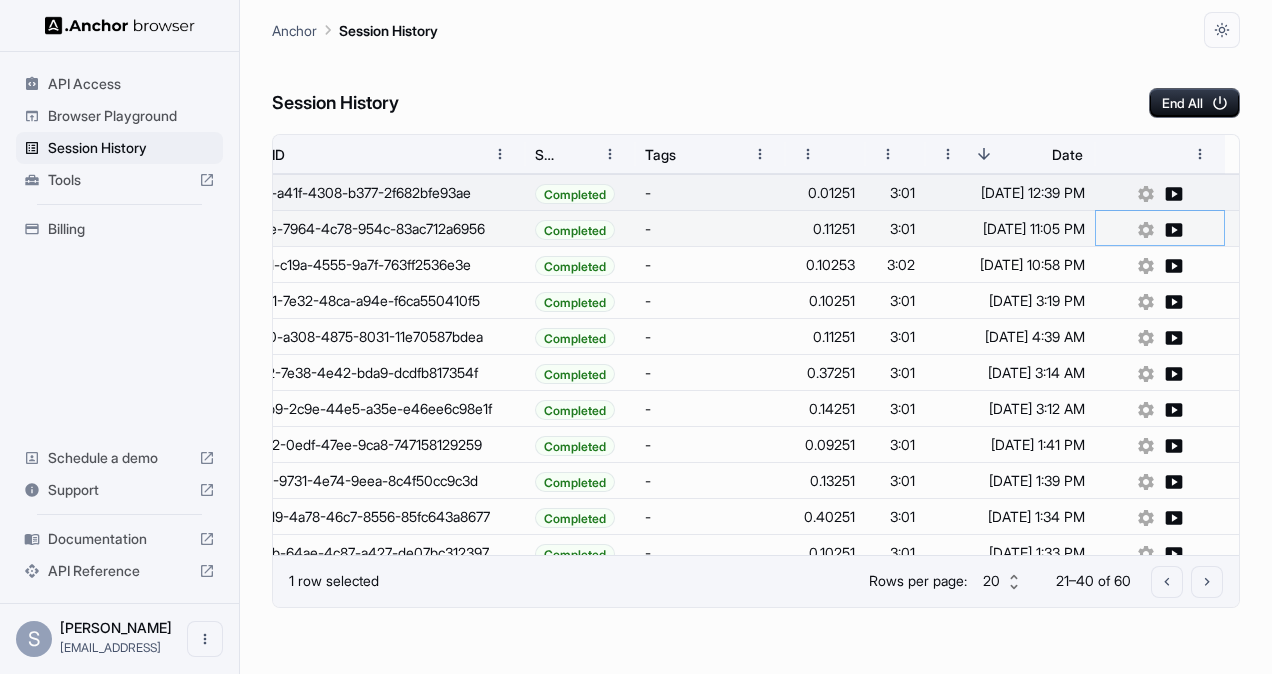 click 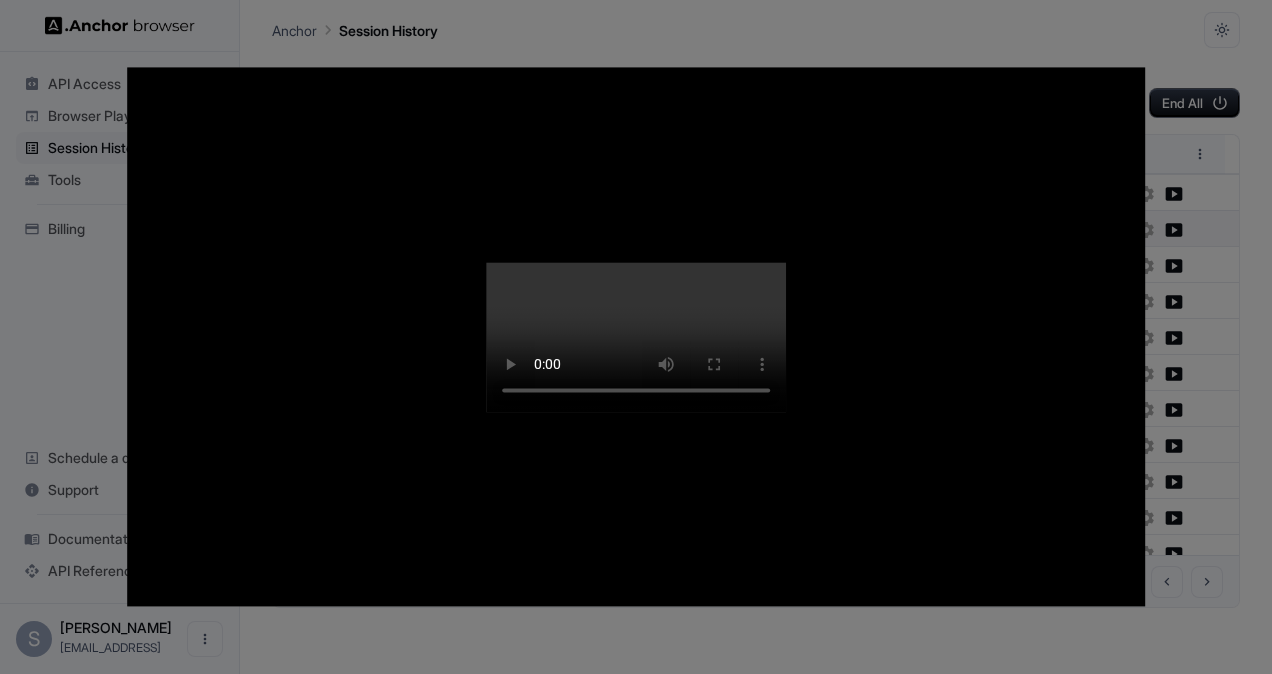 click at bounding box center (636, 336) 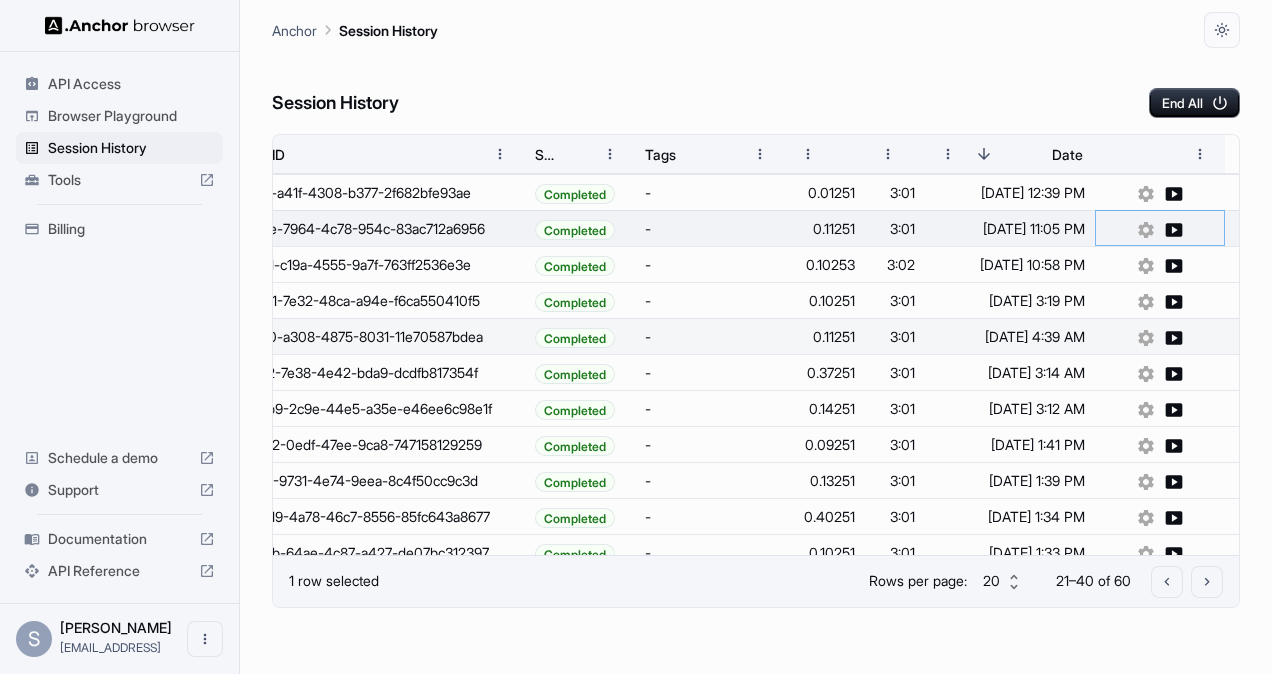 type 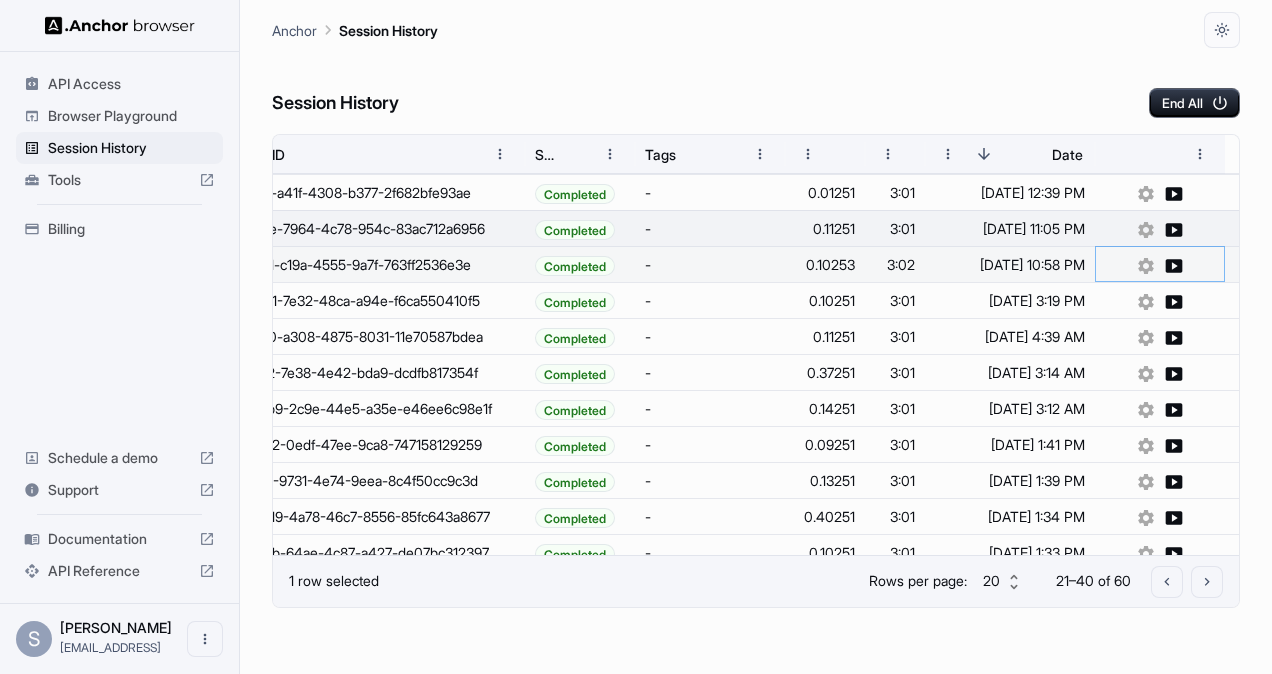 click 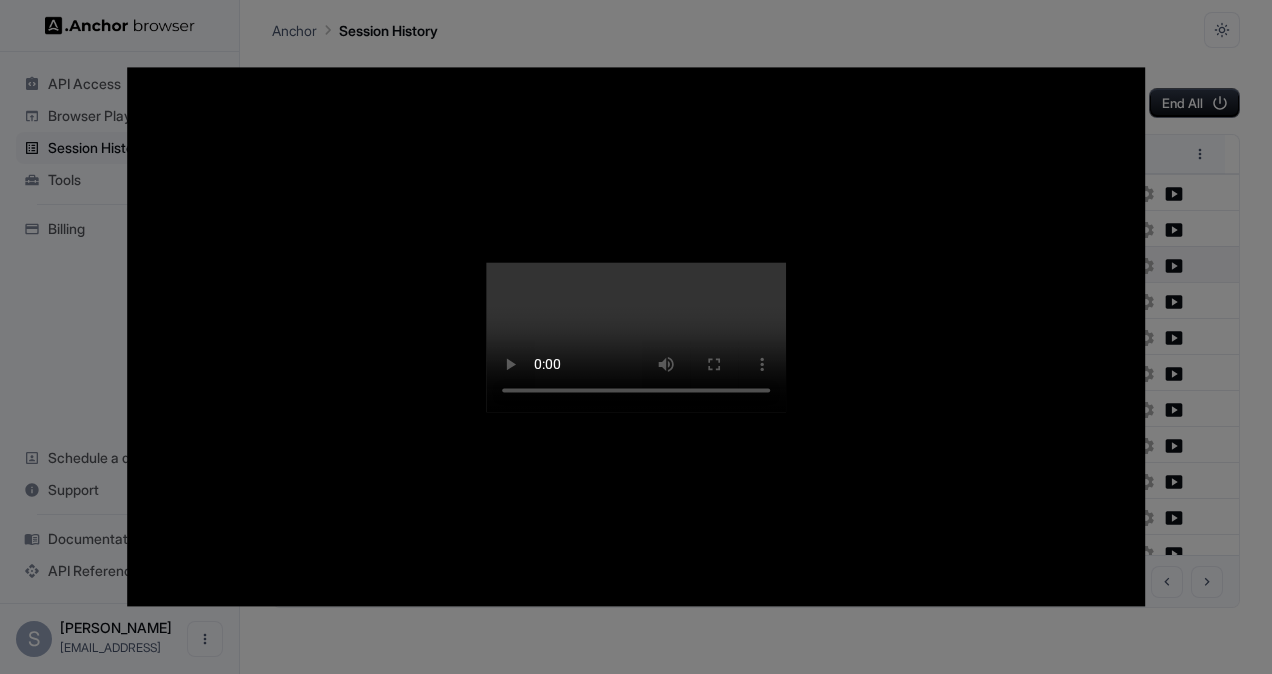 click at bounding box center [636, 337] 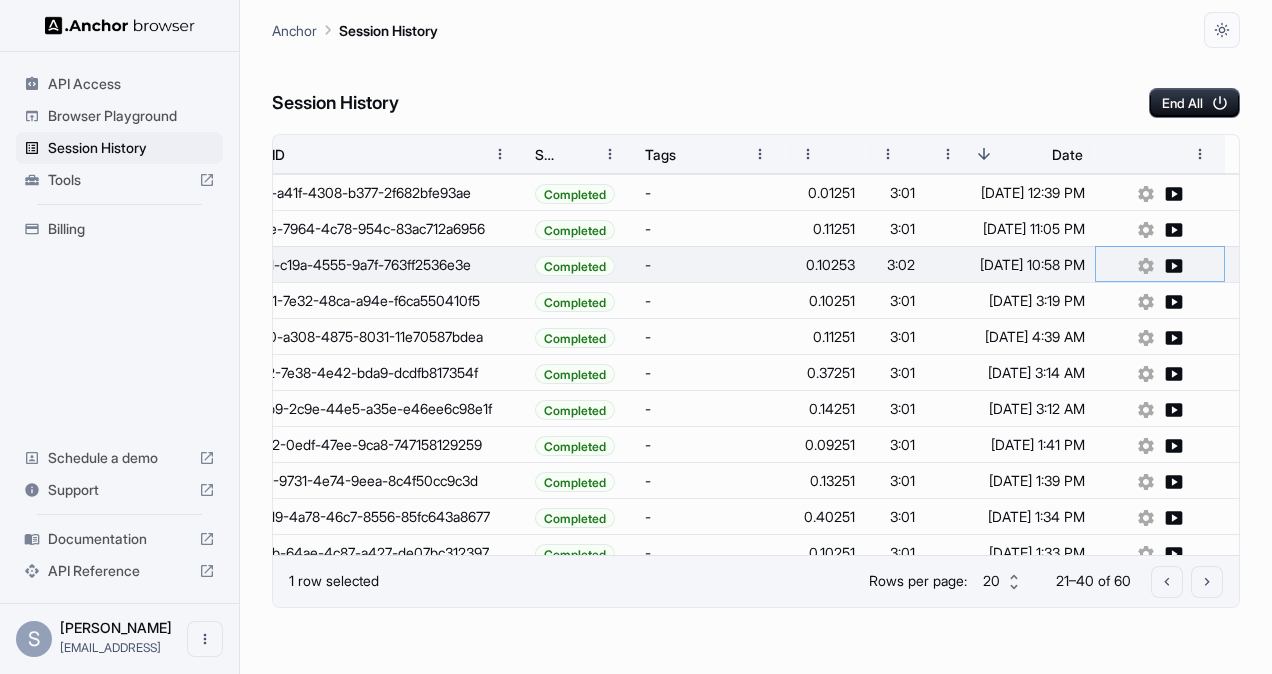 type 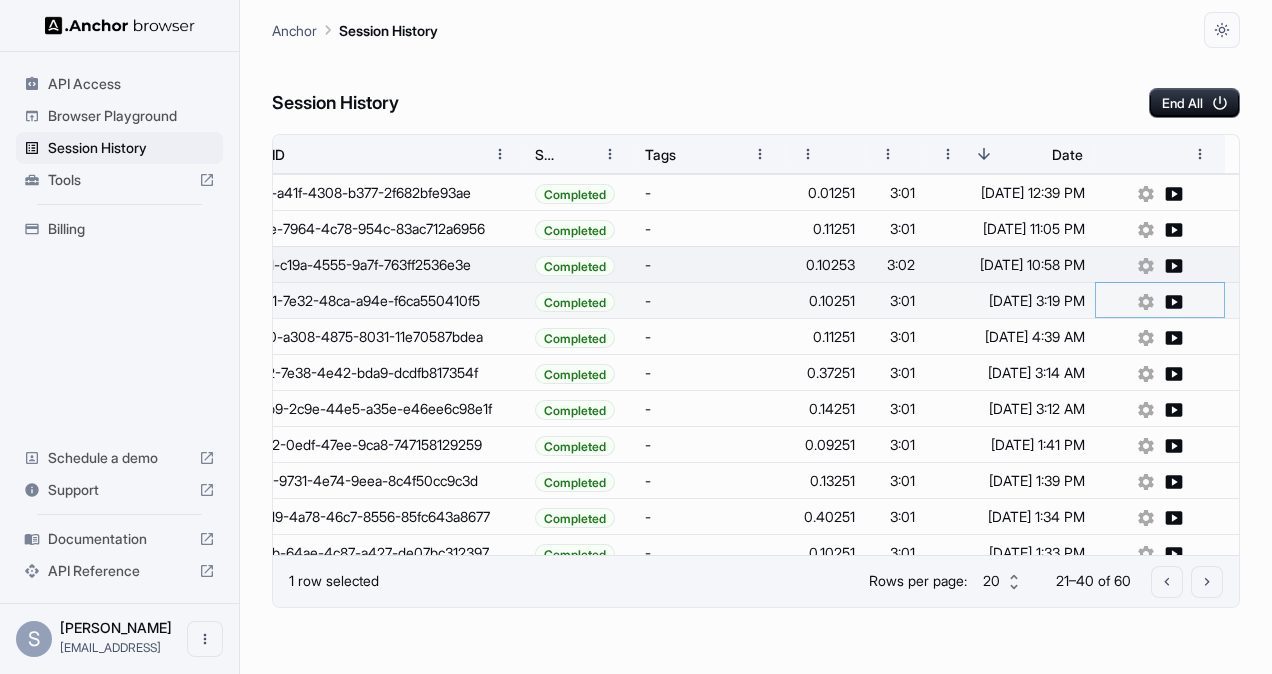 click 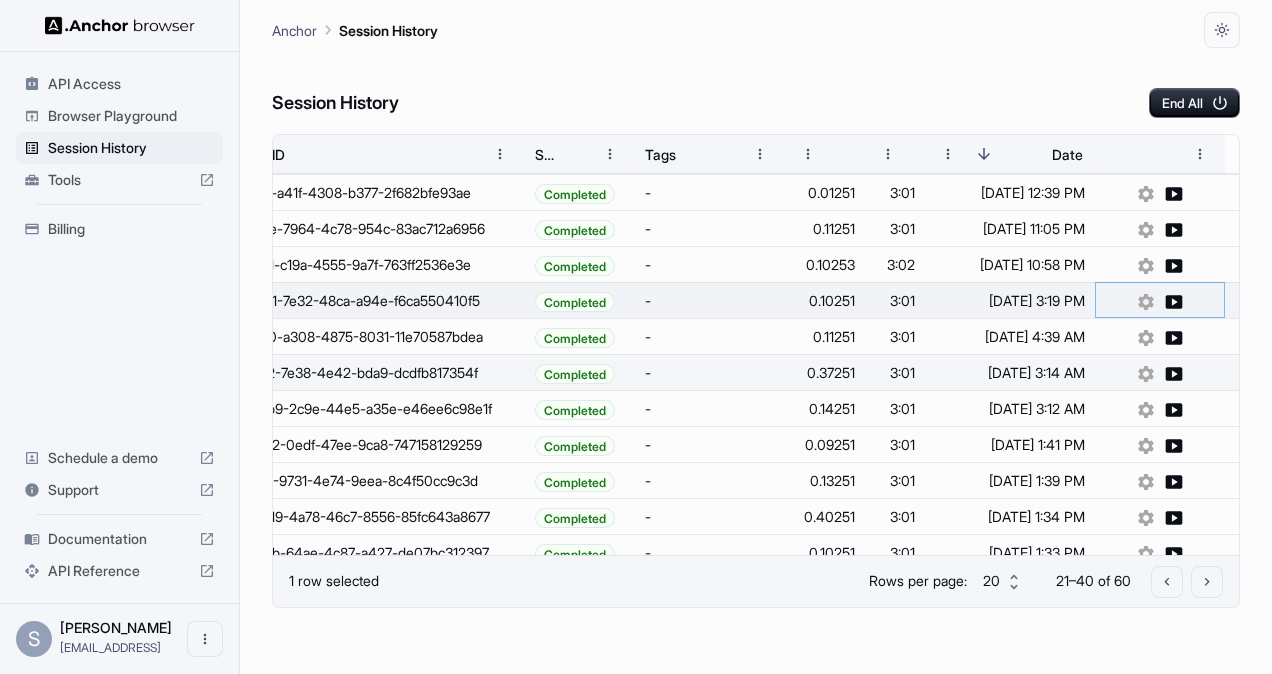 type 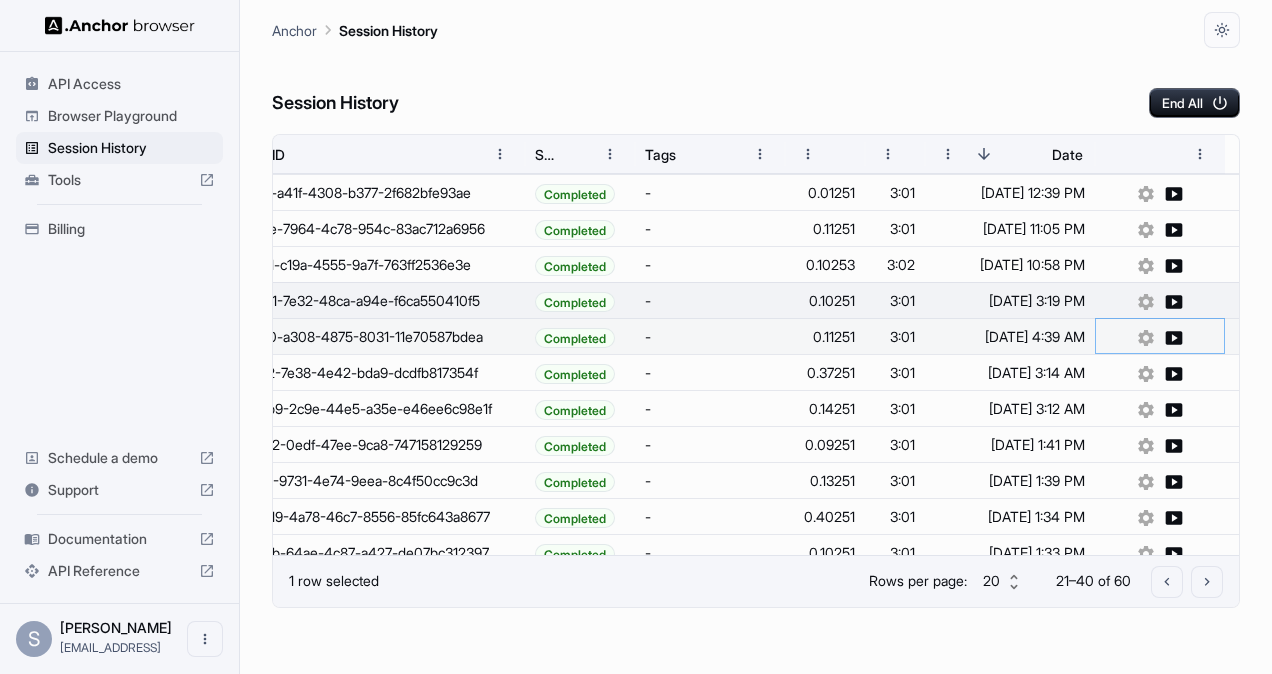 click 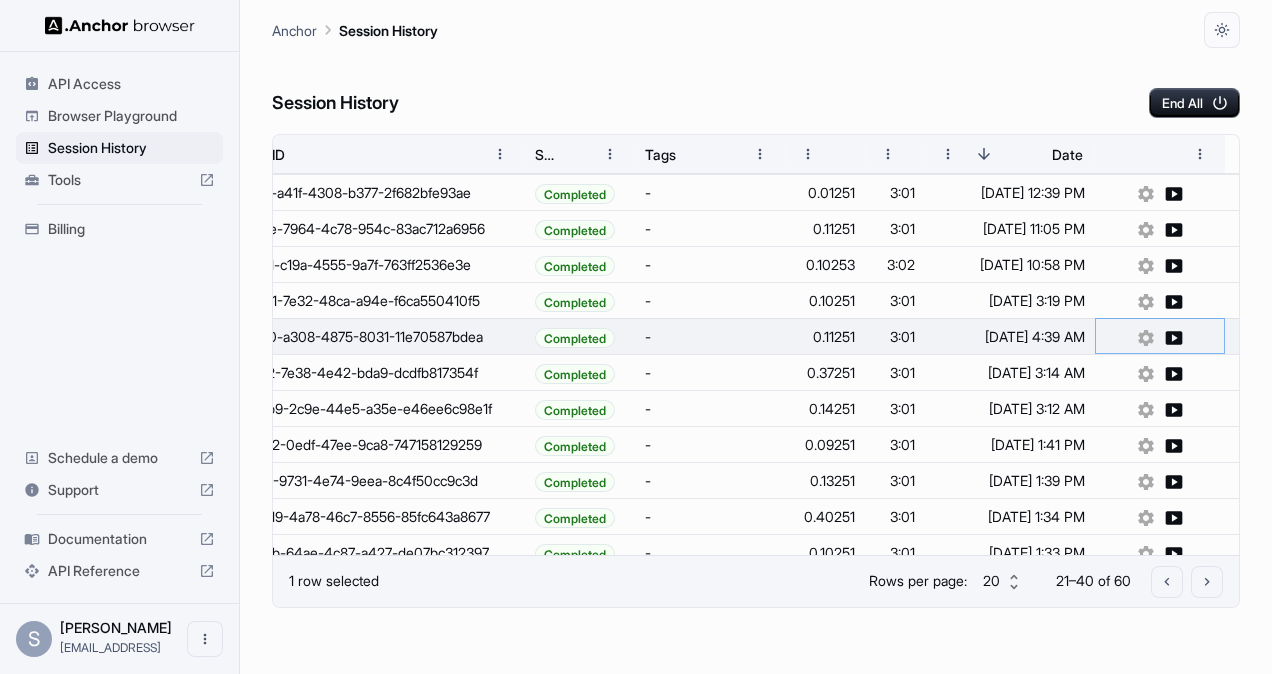 type 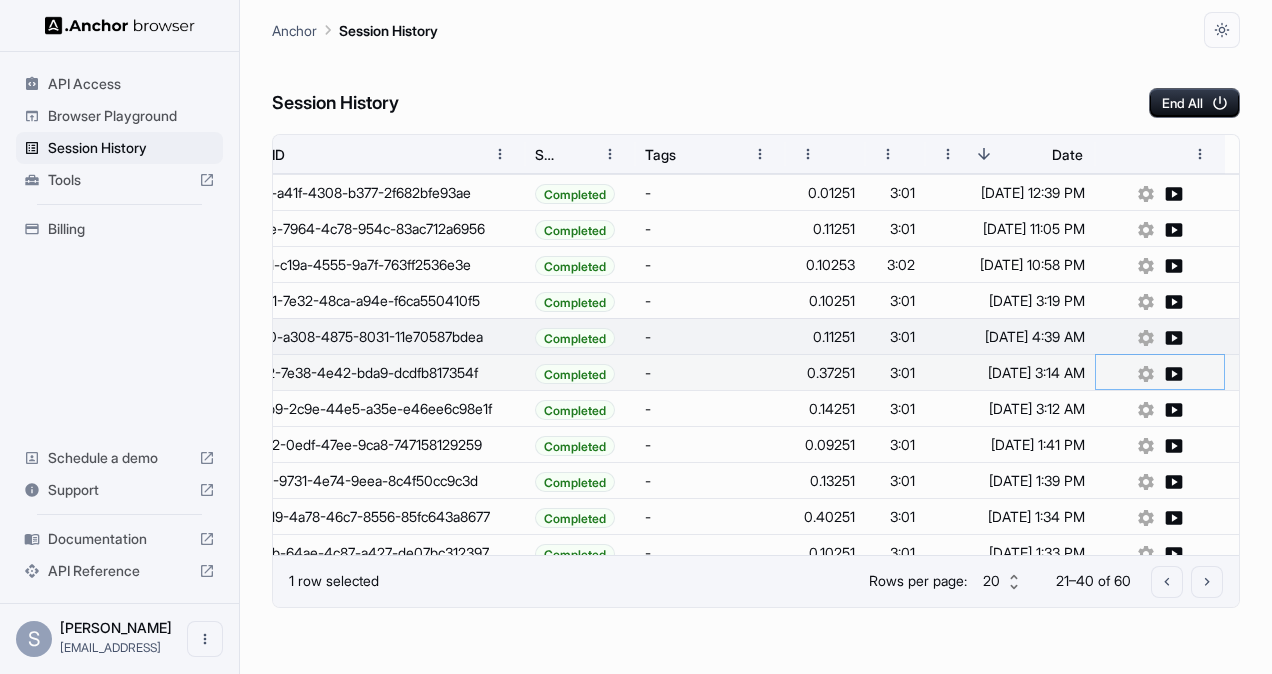 click 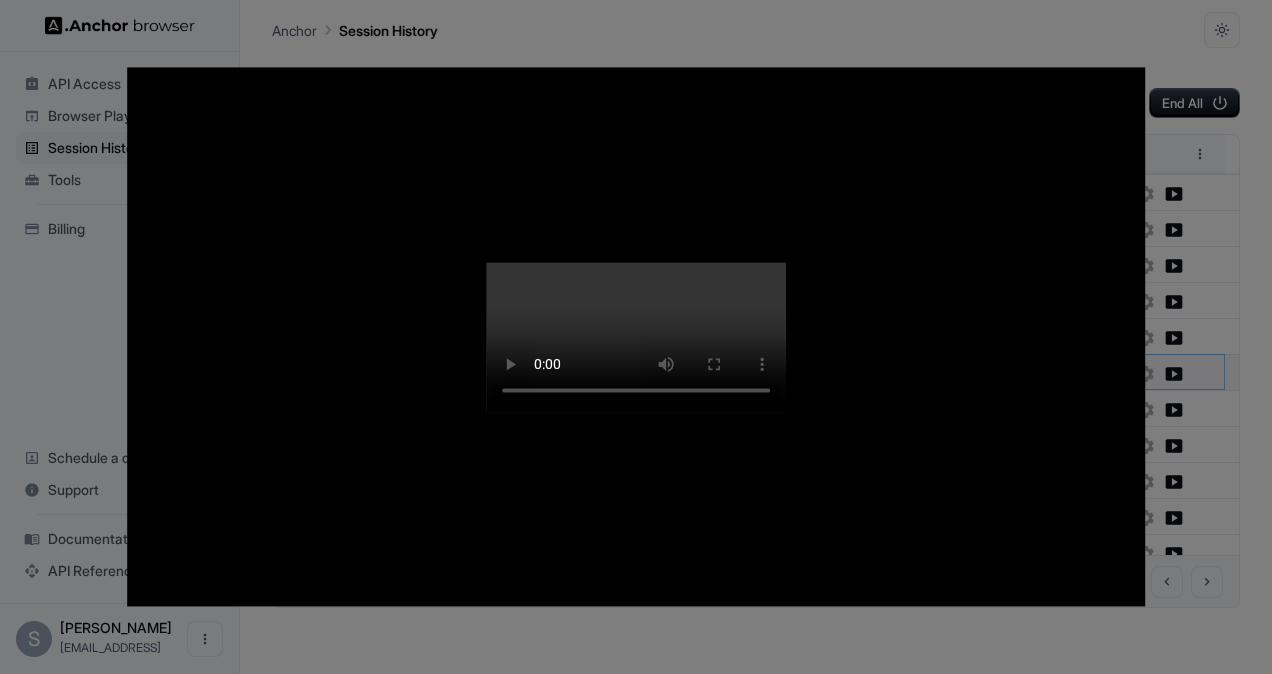 type 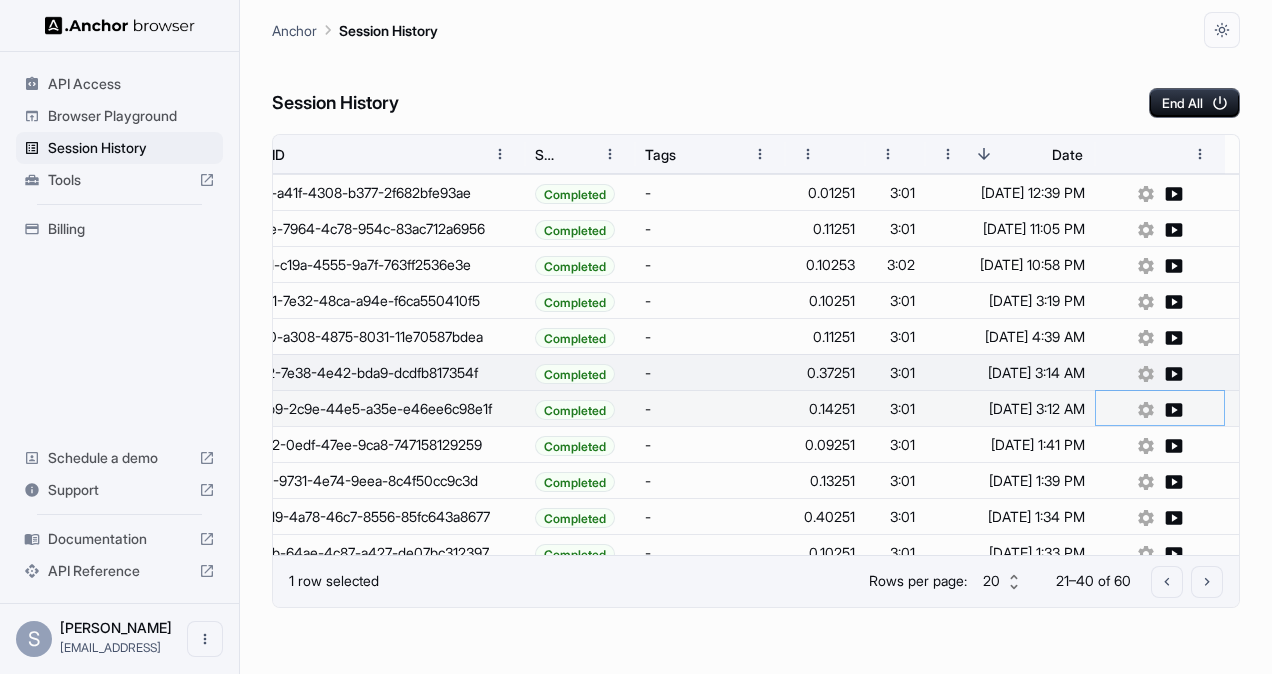 click 